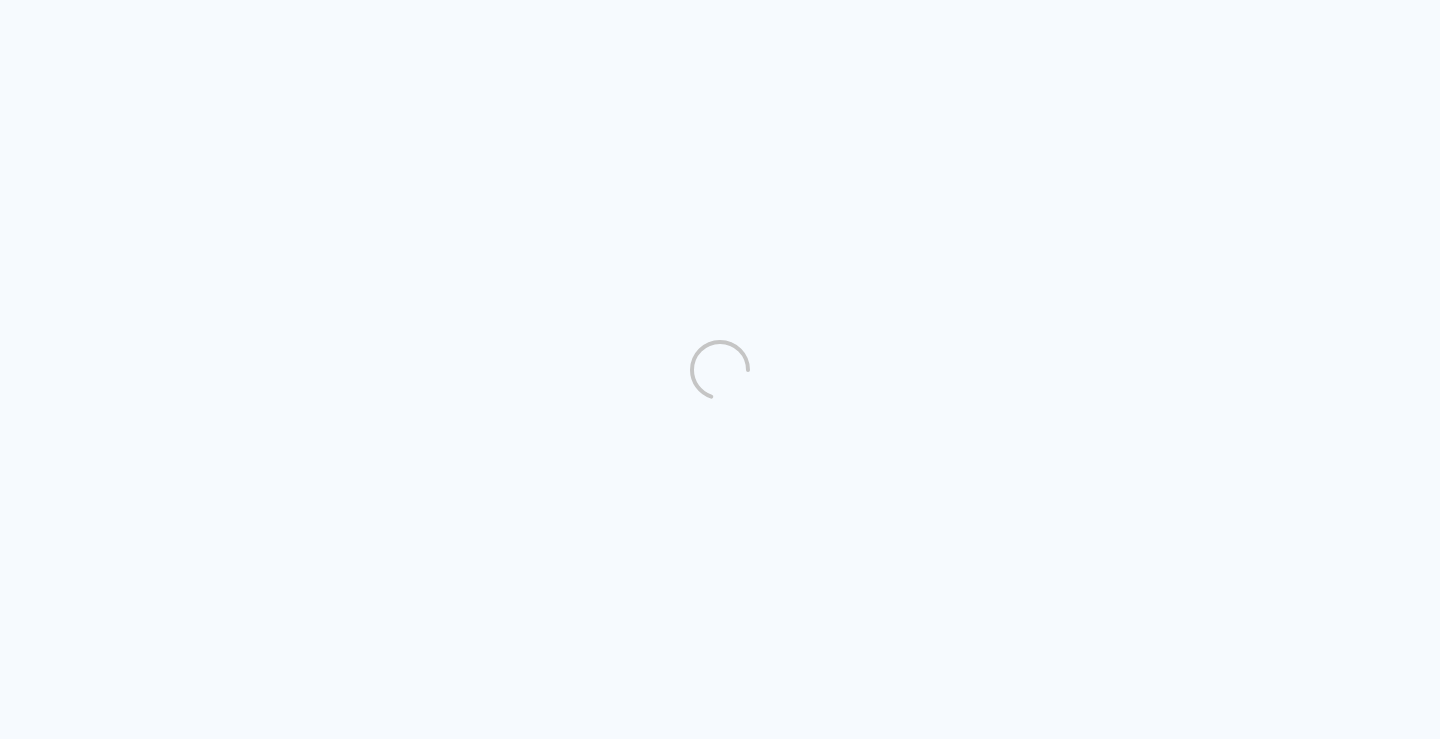 scroll, scrollTop: 0, scrollLeft: 0, axis: both 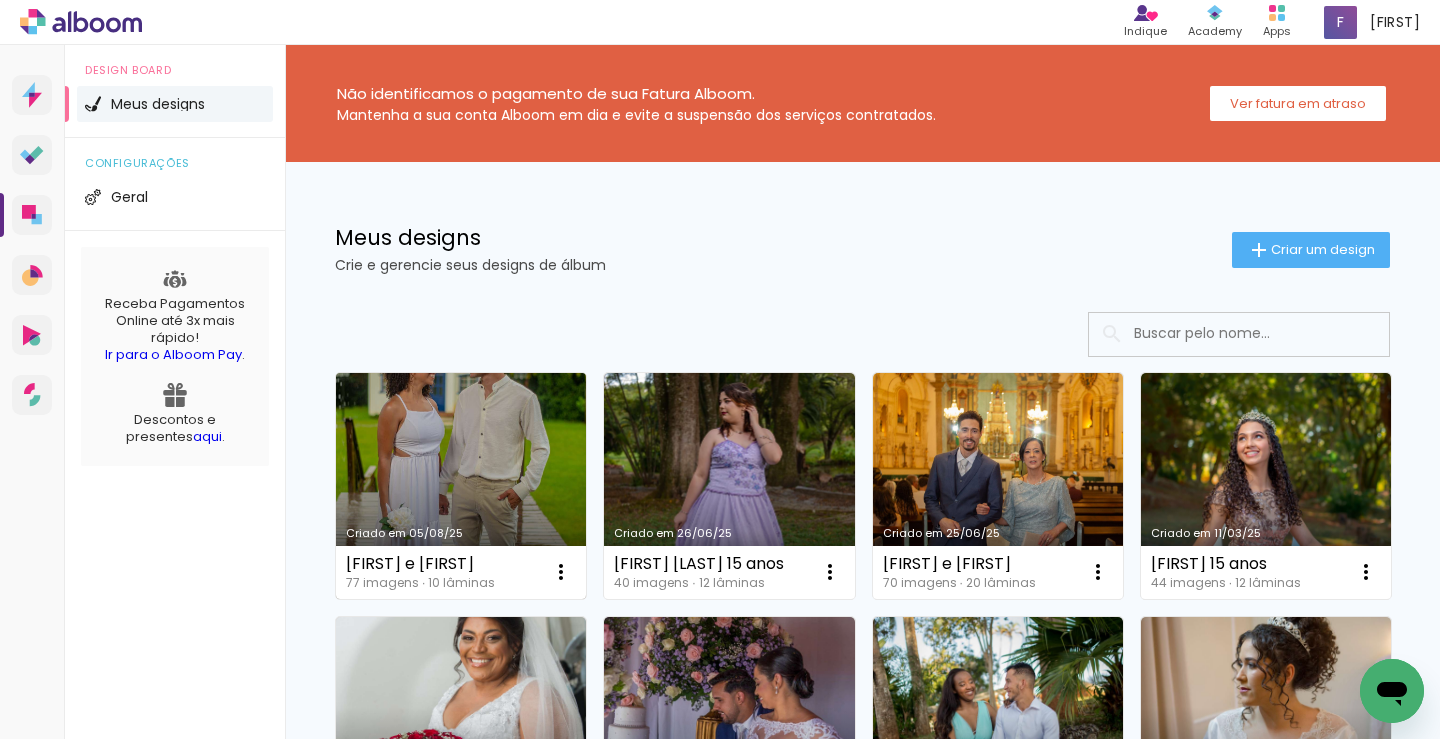 click on "Criado em 05/08/25" at bounding box center [461, 486] 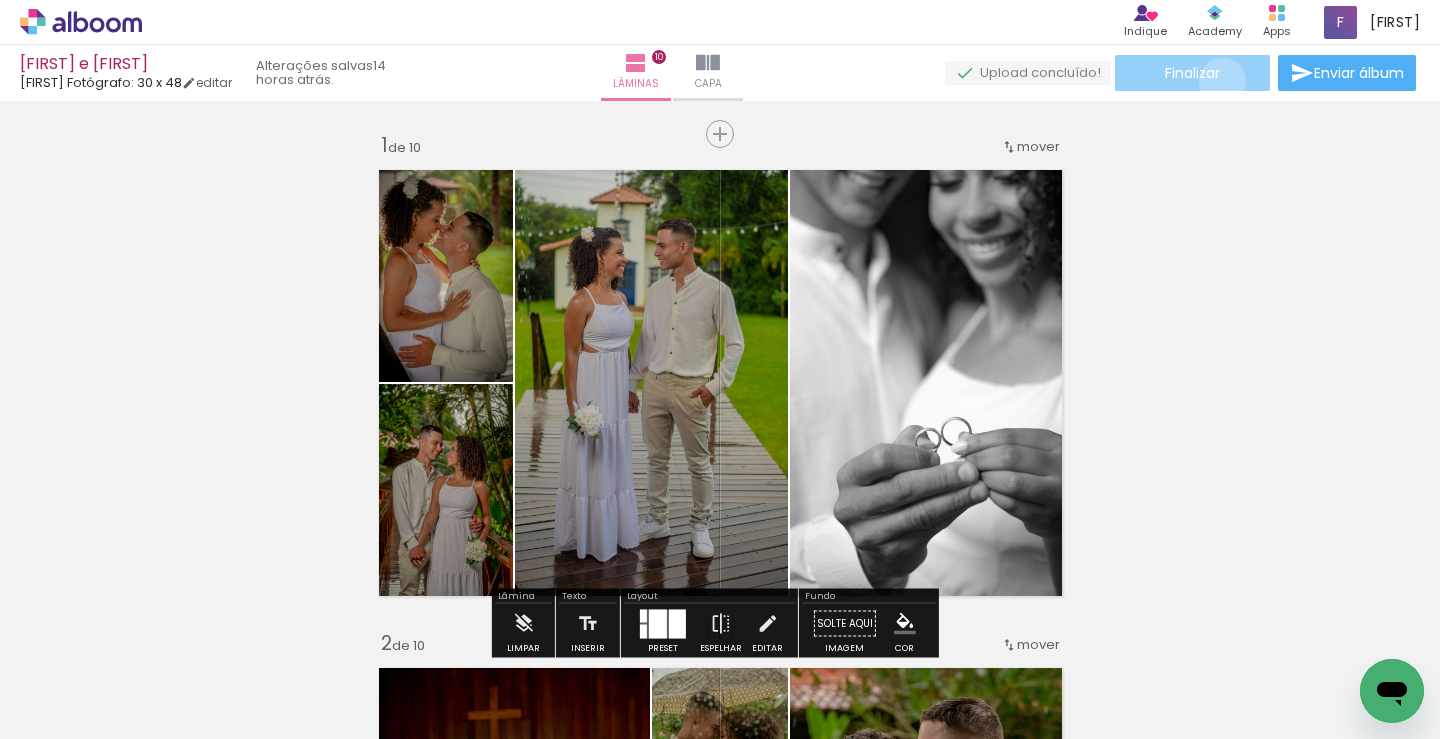 click on "Finalizar" 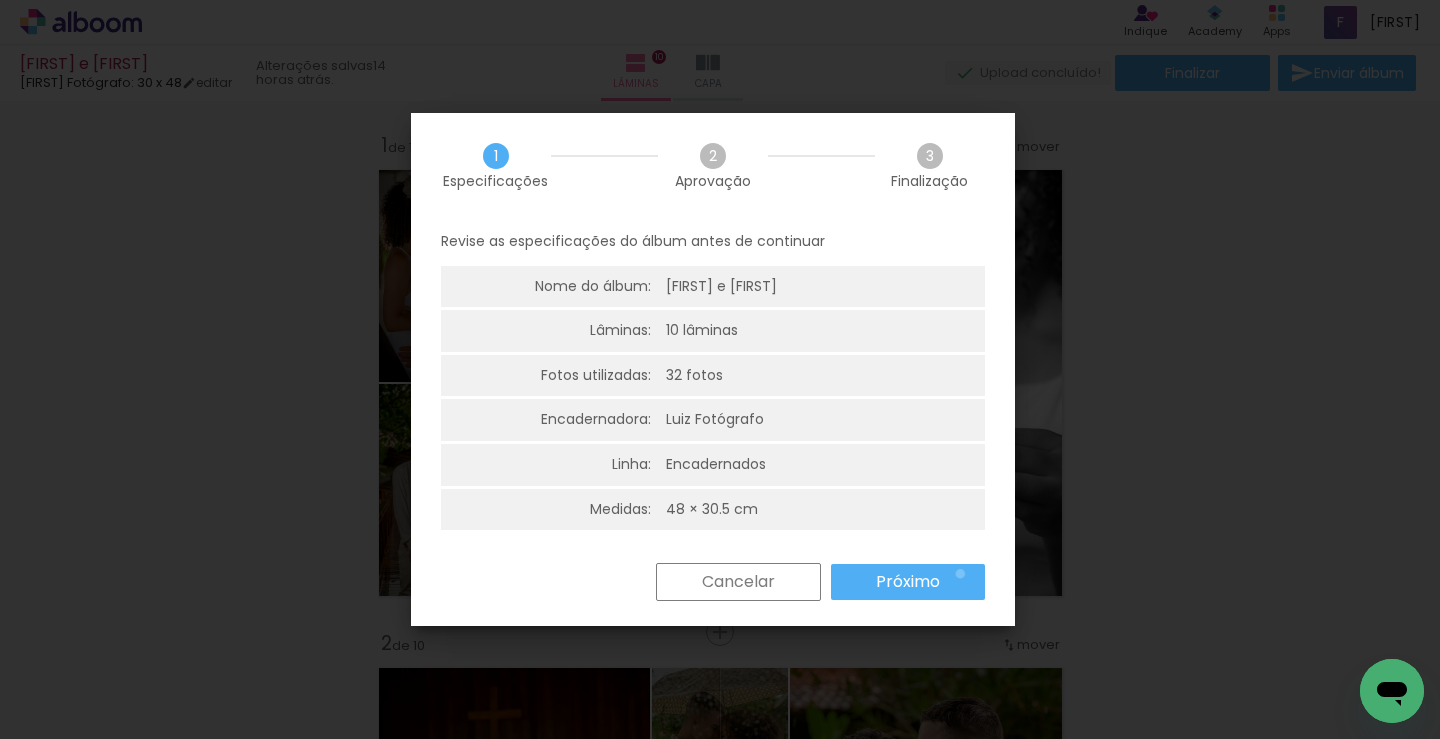 click on "Próximo" at bounding box center [908, 582] 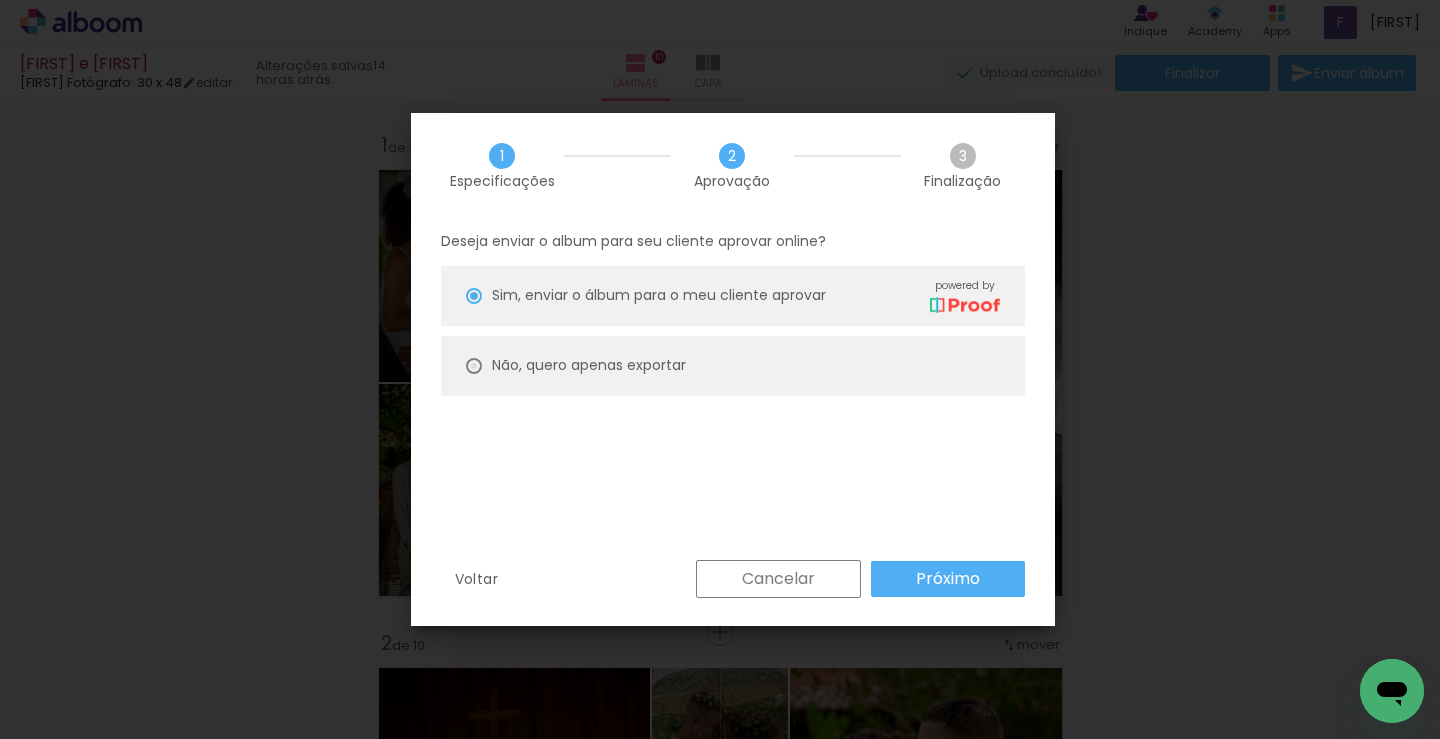 click at bounding box center (474, 296) 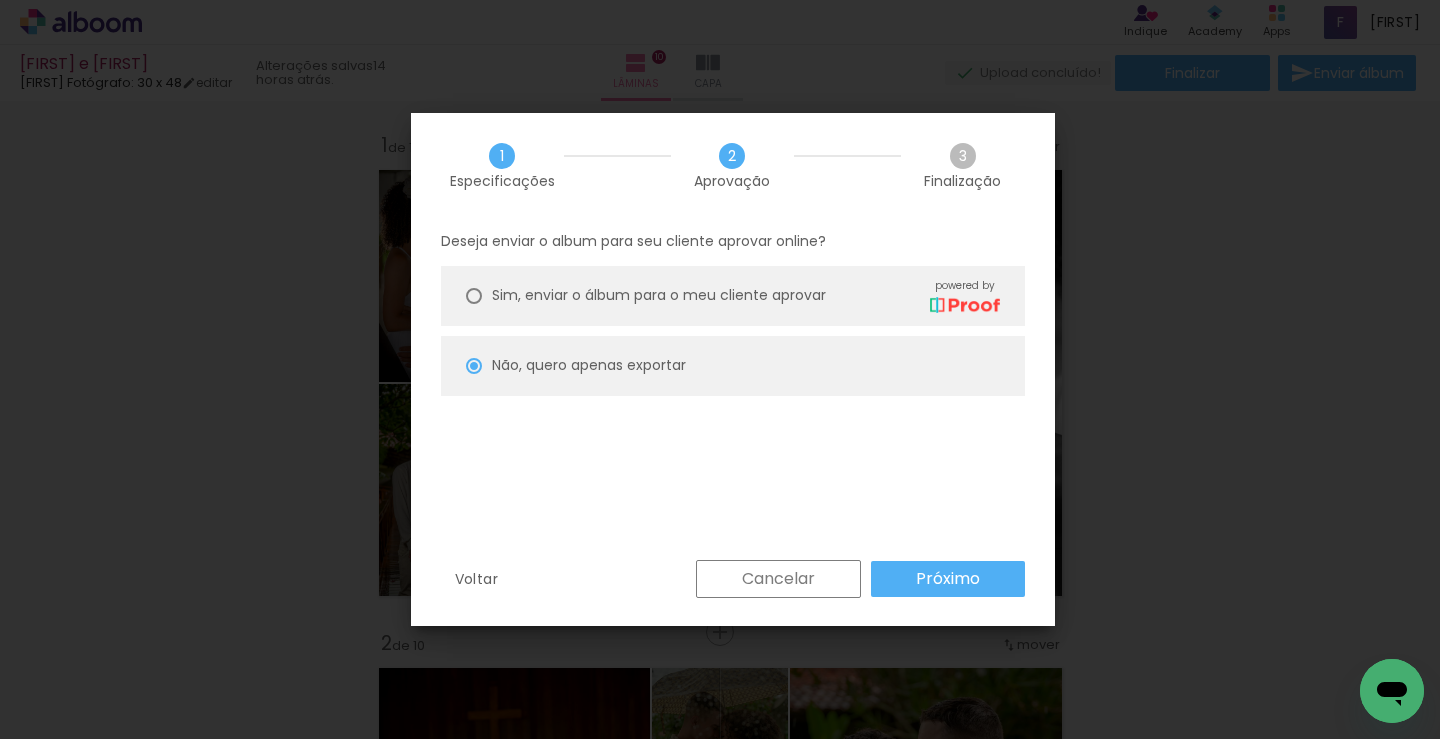 click on "Próximo" at bounding box center (948, 579) 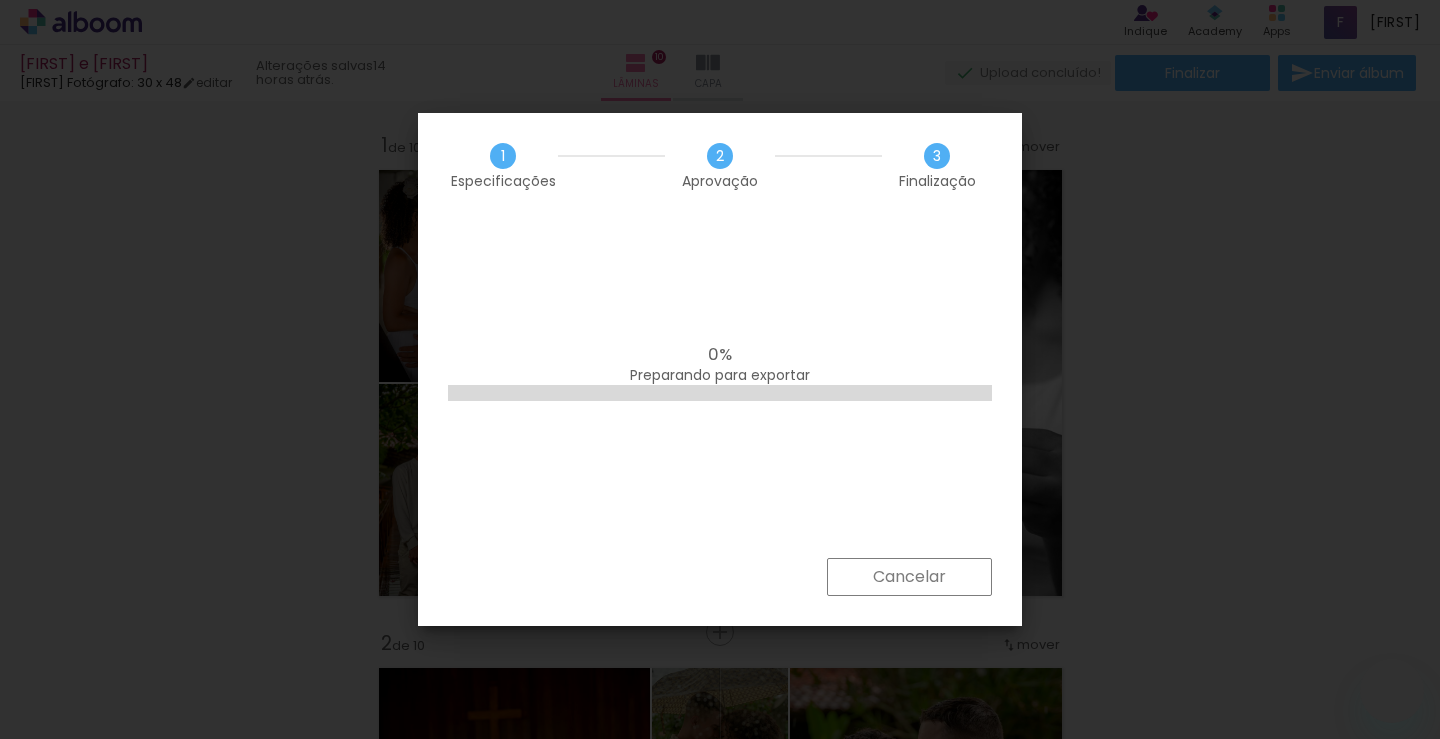 scroll, scrollTop: 0, scrollLeft: 0, axis: both 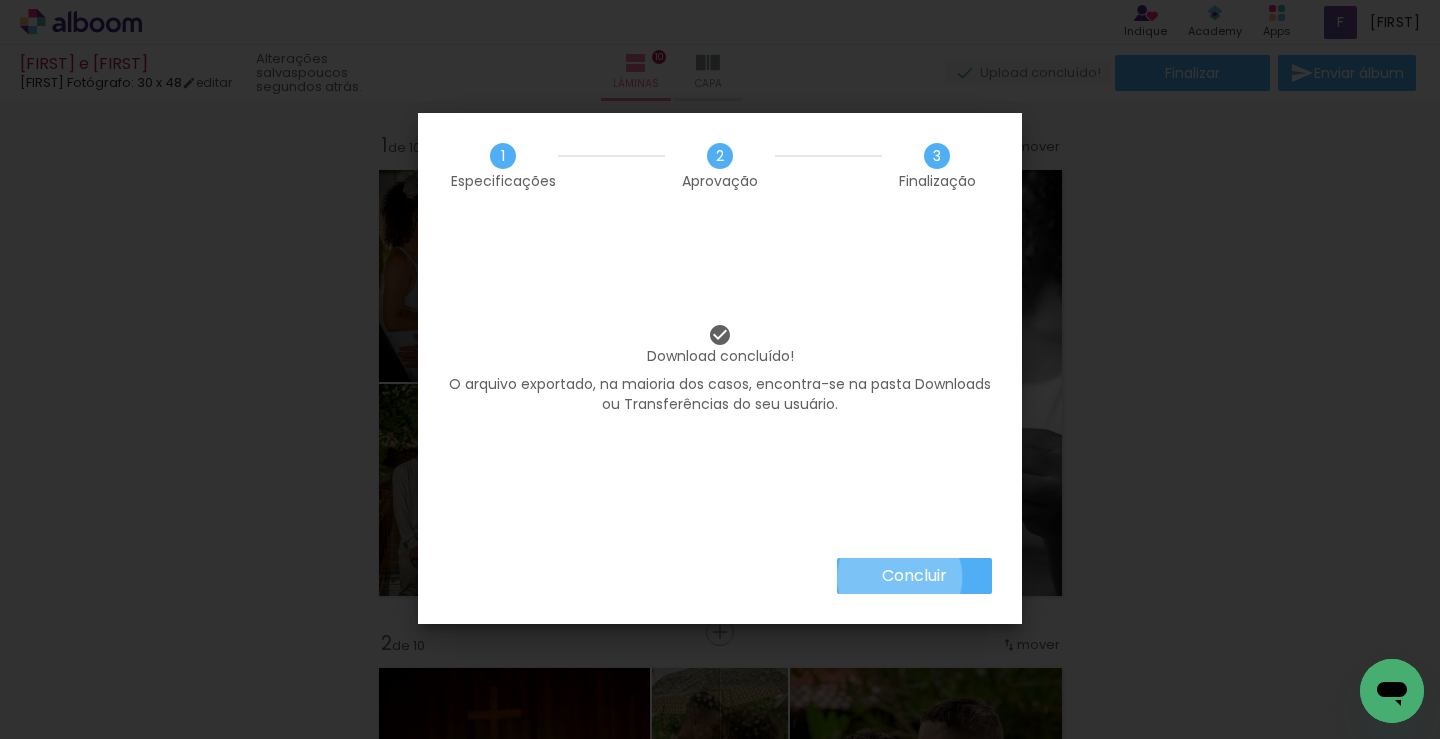 click on "Concluir" at bounding box center (0, 0) 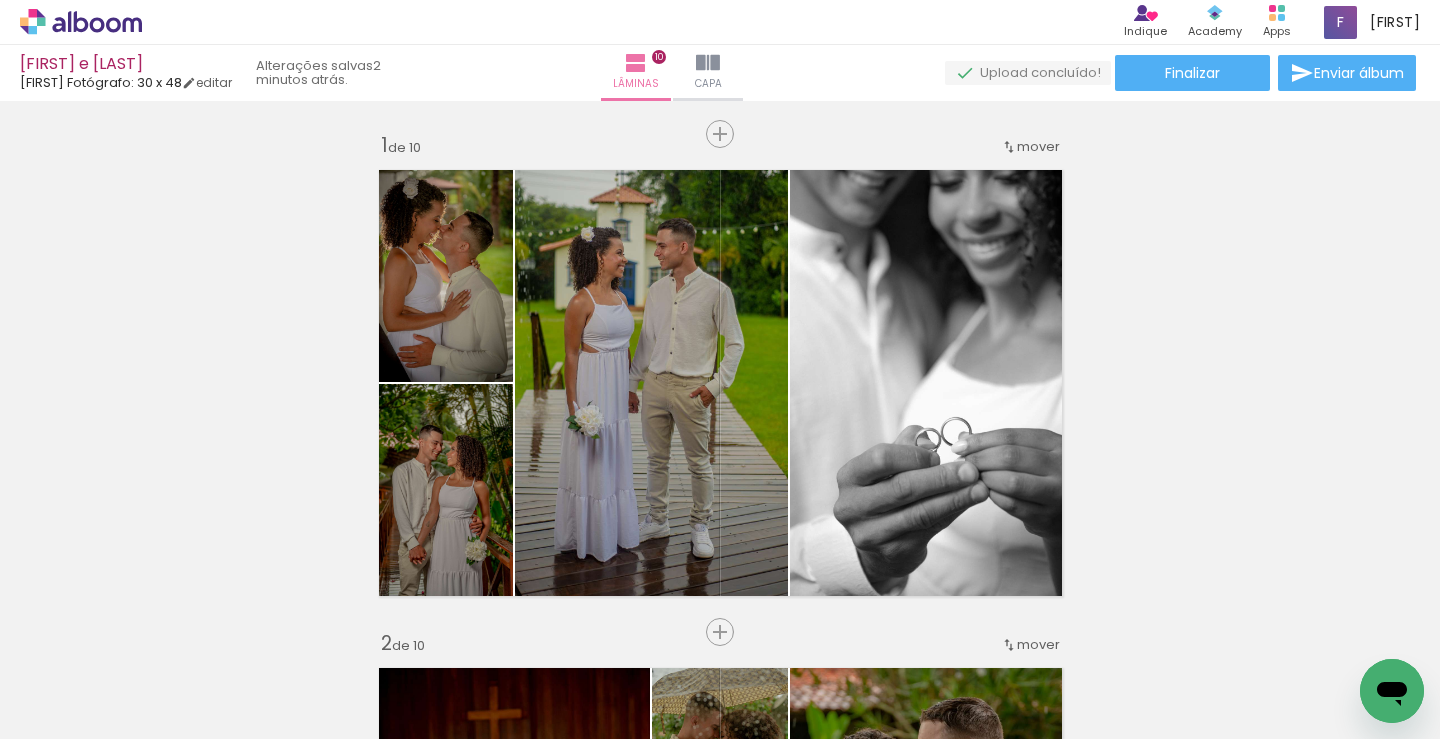 scroll, scrollTop: 0, scrollLeft: 0, axis: both 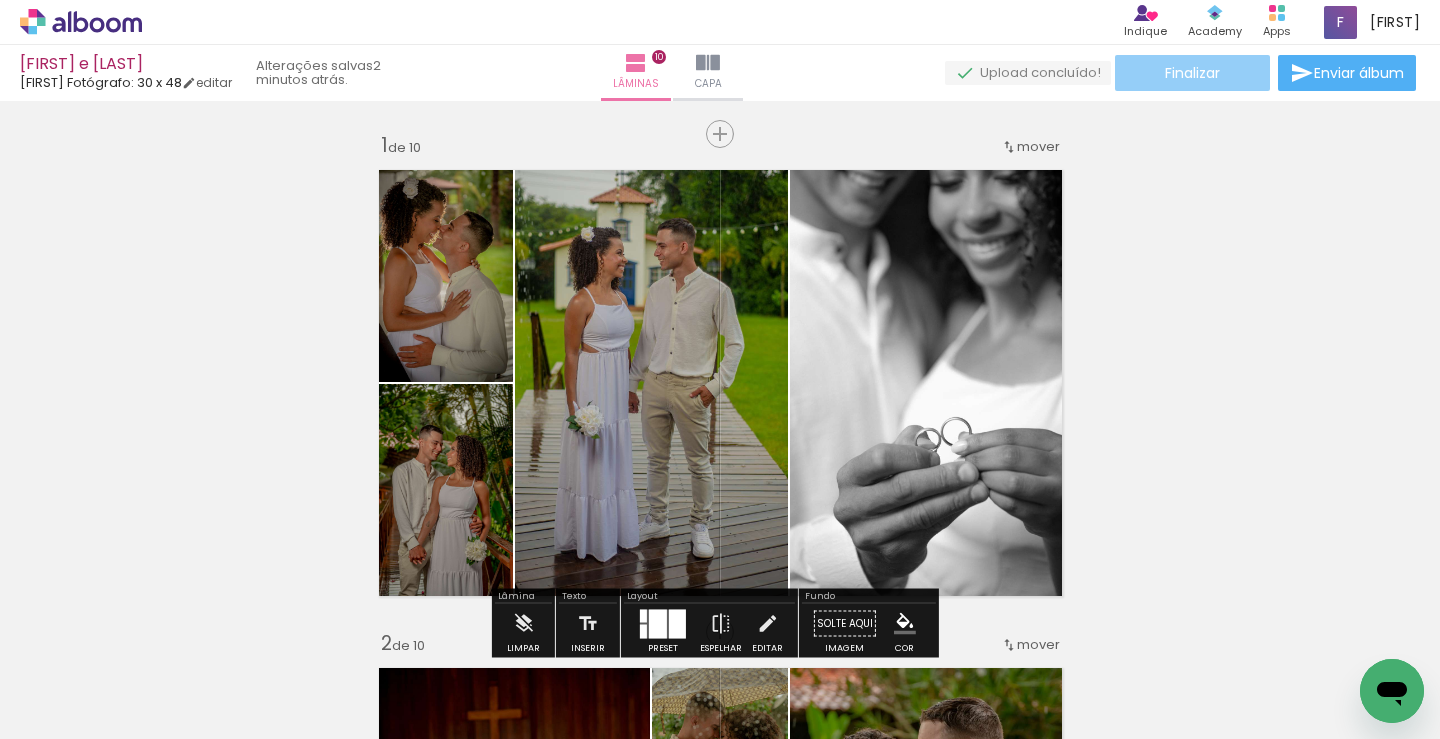 click on "Finalizar" 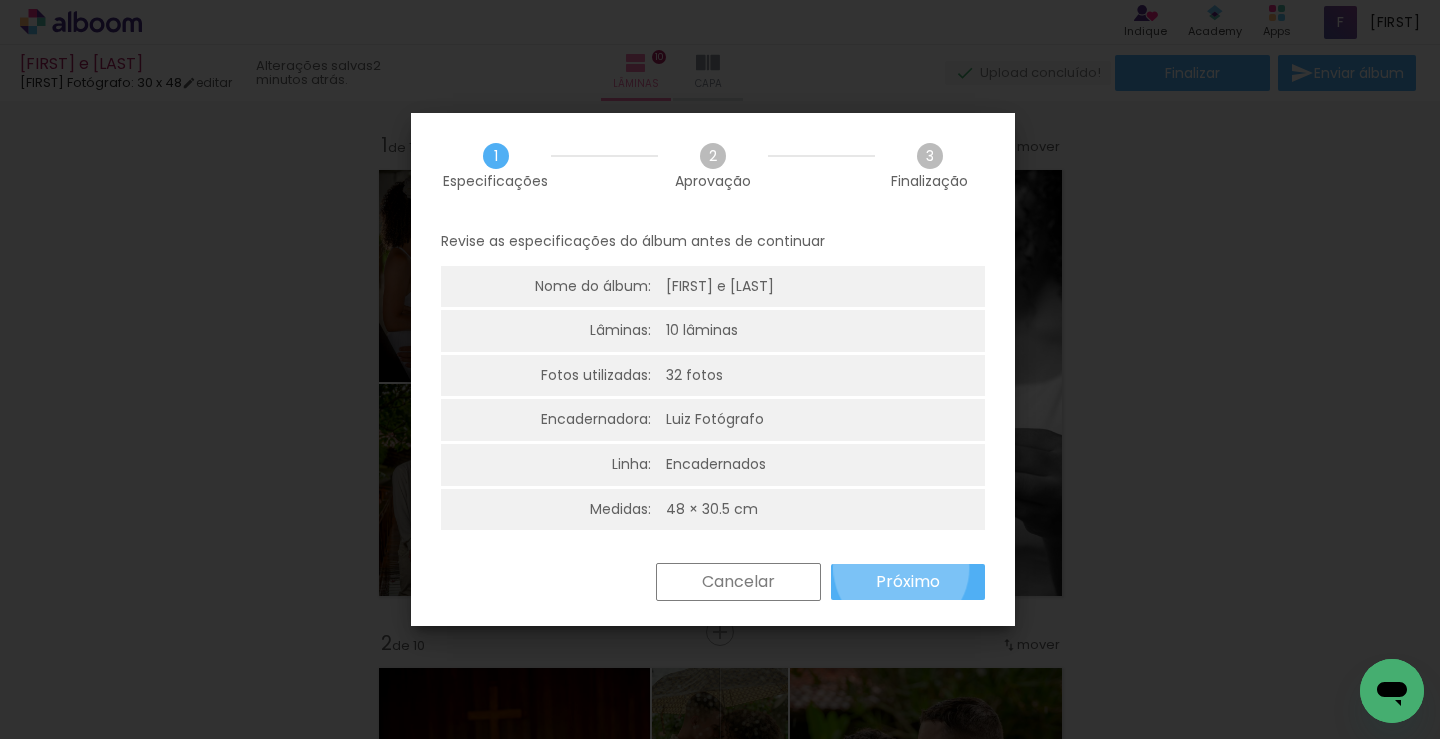 click on "Próximo" at bounding box center (908, 582) 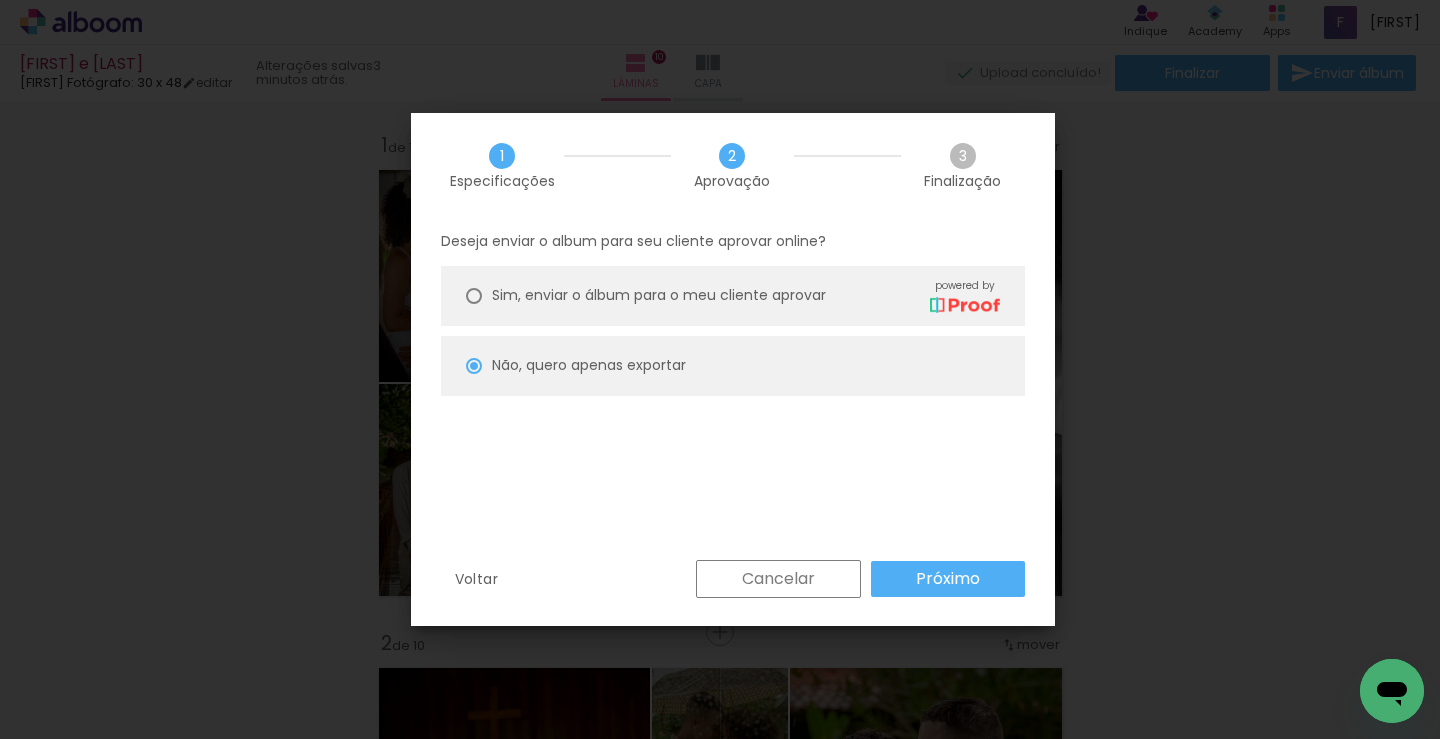 click on "Próximo" at bounding box center (0, 0) 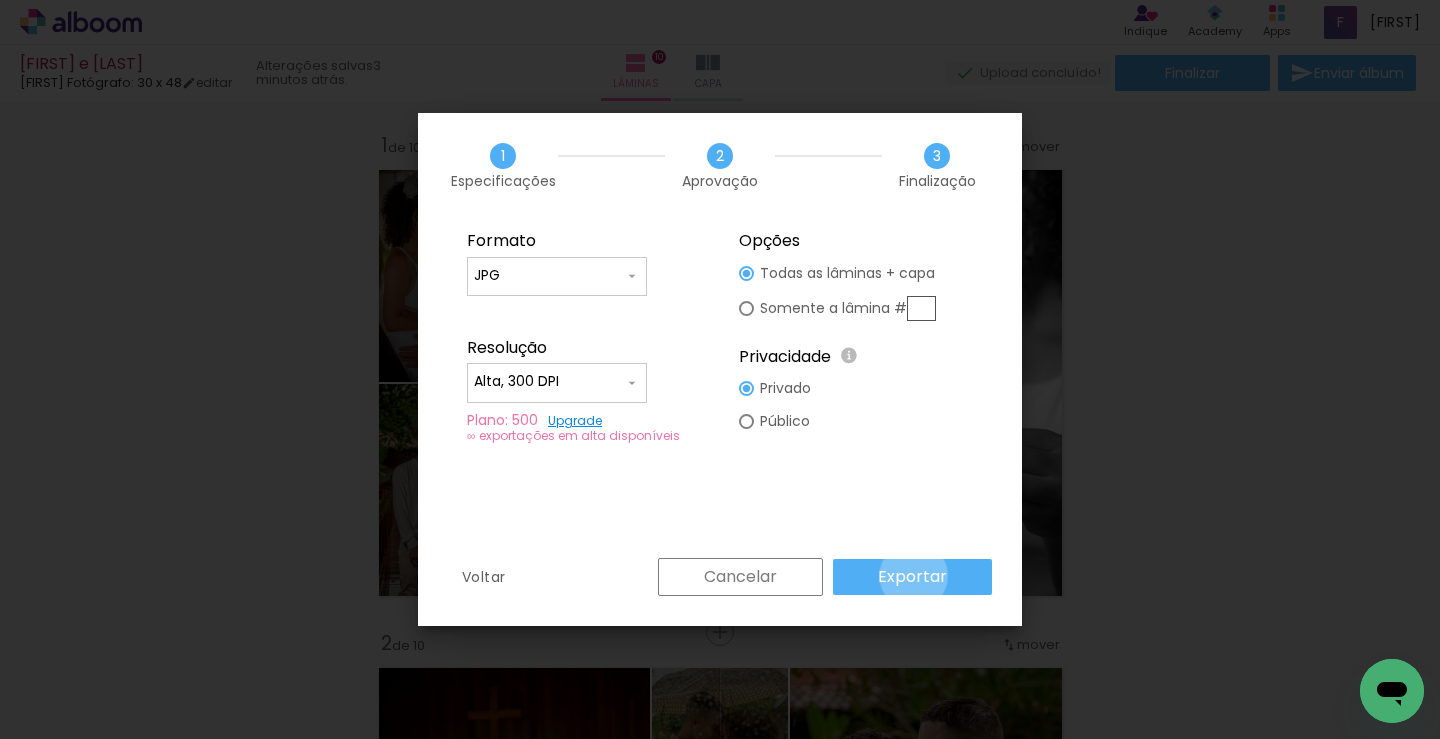 click on "Exportar" at bounding box center [0, 0] 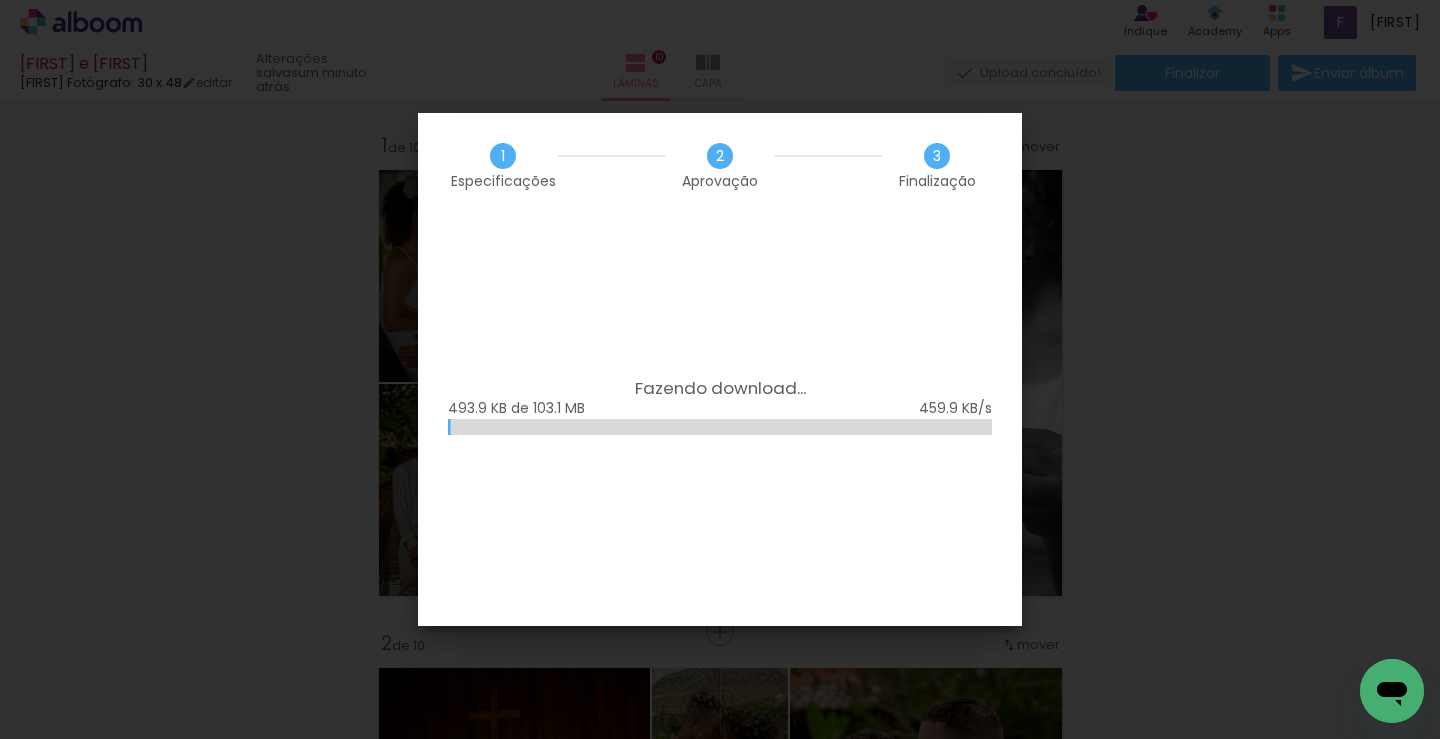 scroll, scrollTop: 0, scrollLeft: 0, axis: both 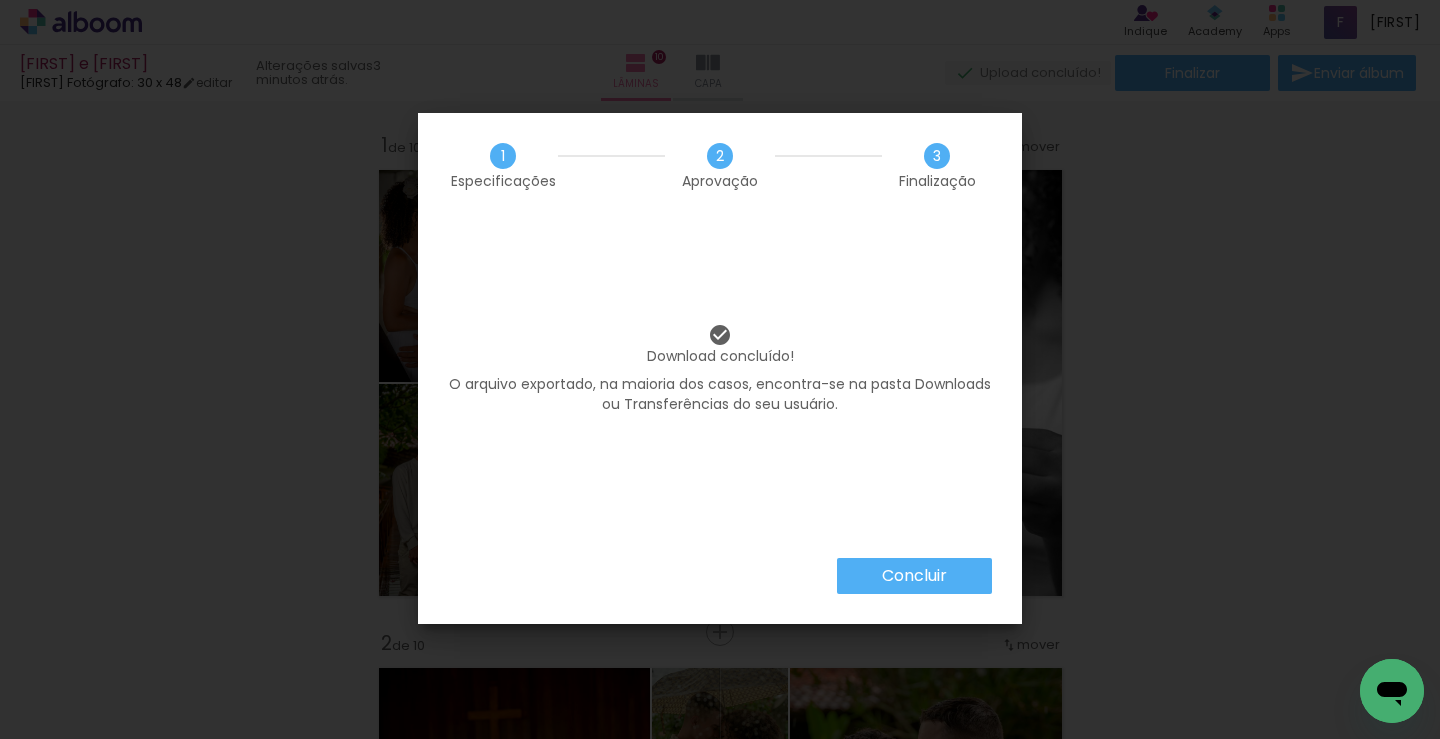 click on "Concluir" at bounding box center [0, 0] 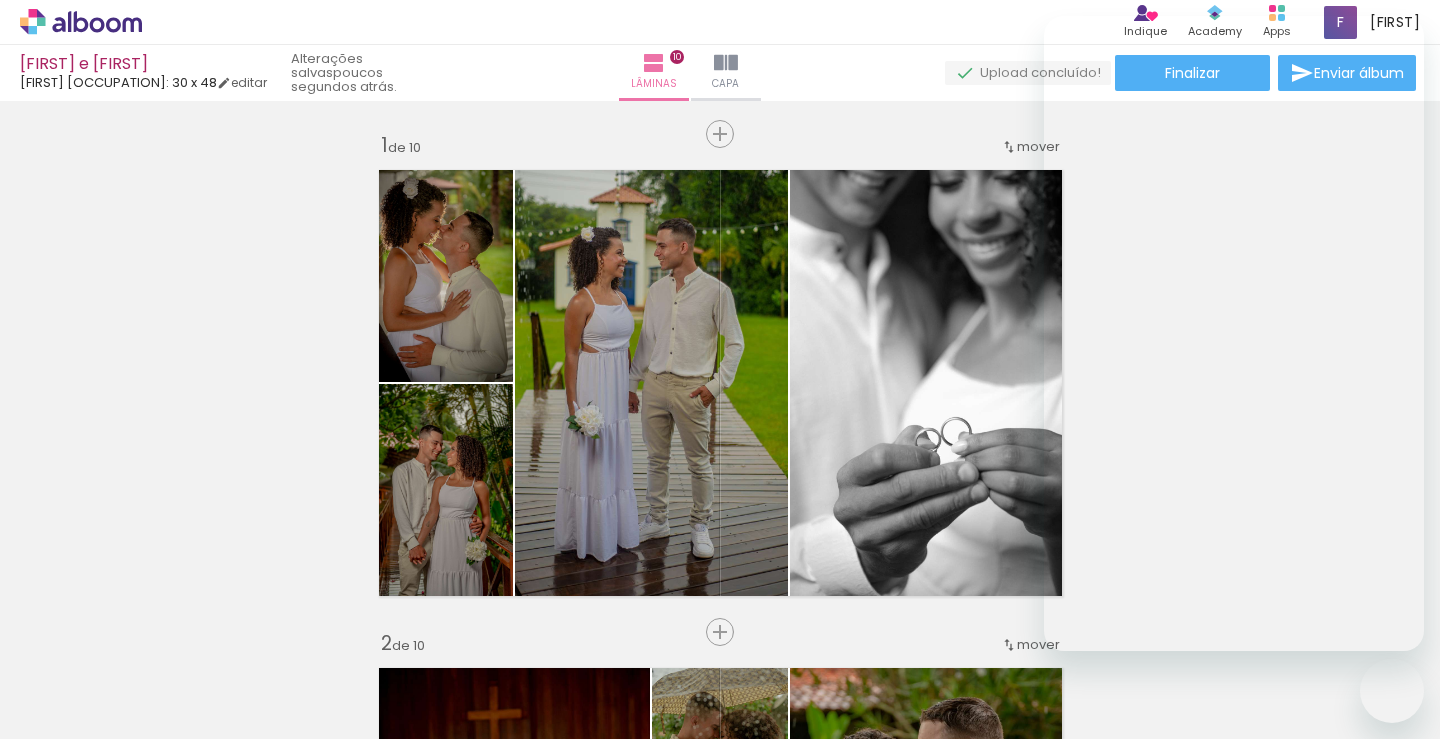 scroll, scrollTop: 0, scrollLeft: 0, axis: both 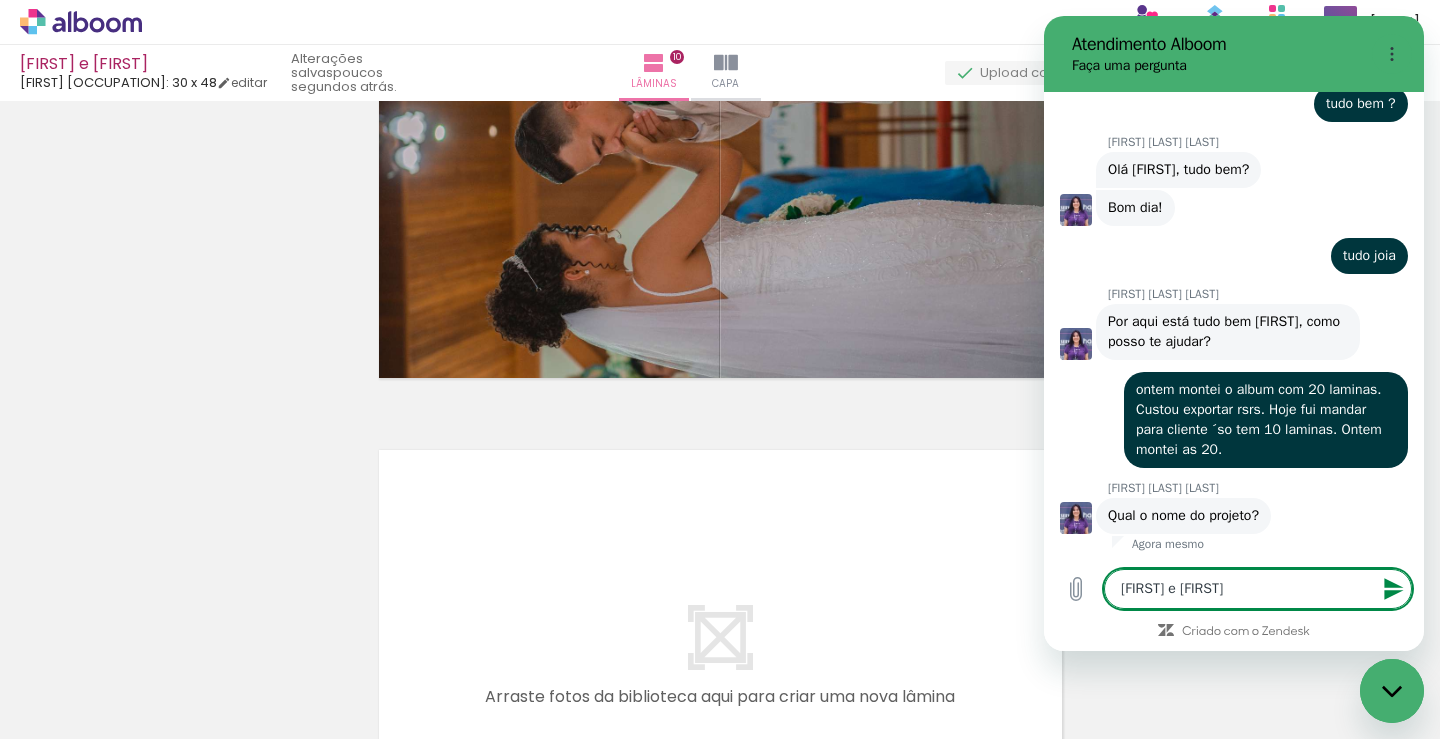 type on "[FIRST] e [FIRST]" 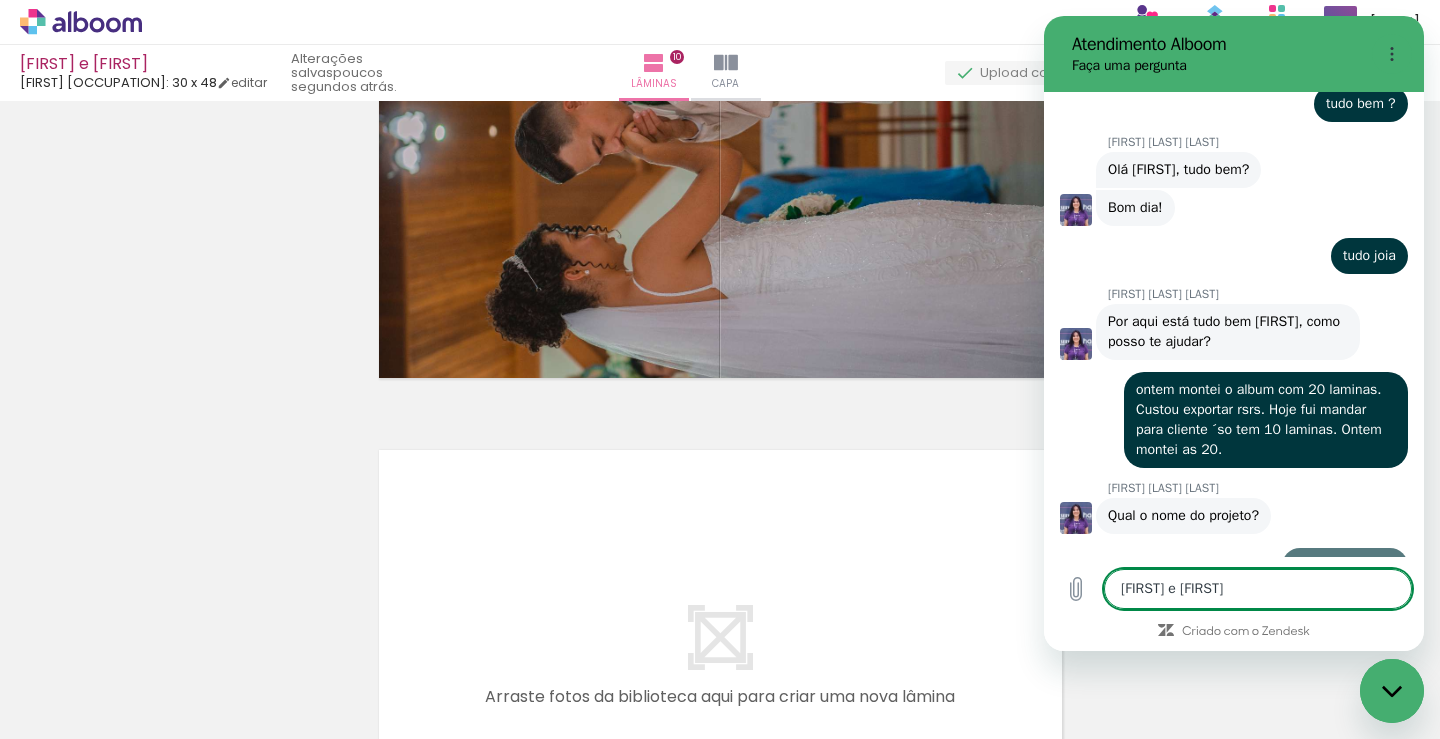 type 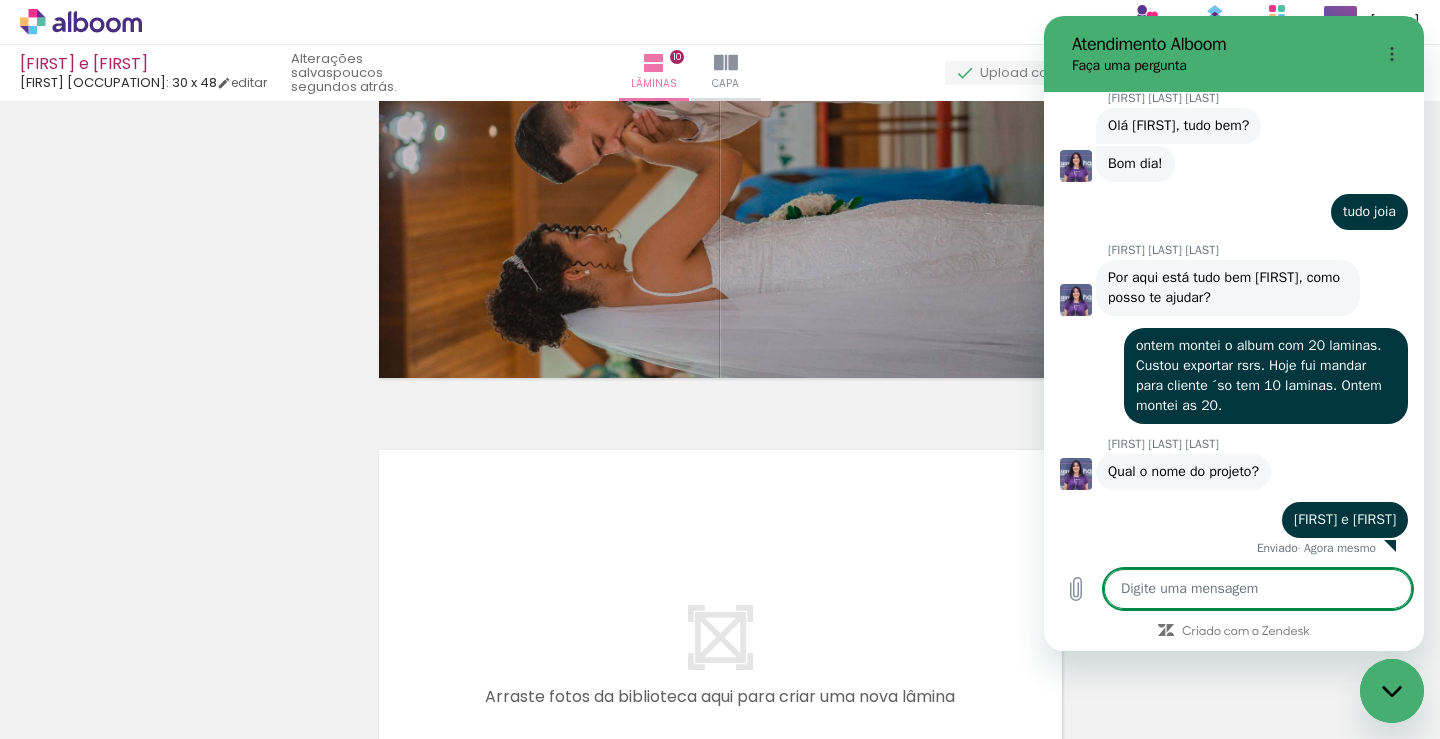 scroll, scrollTop: 1118, scrollLeft: 0, axis: vertical 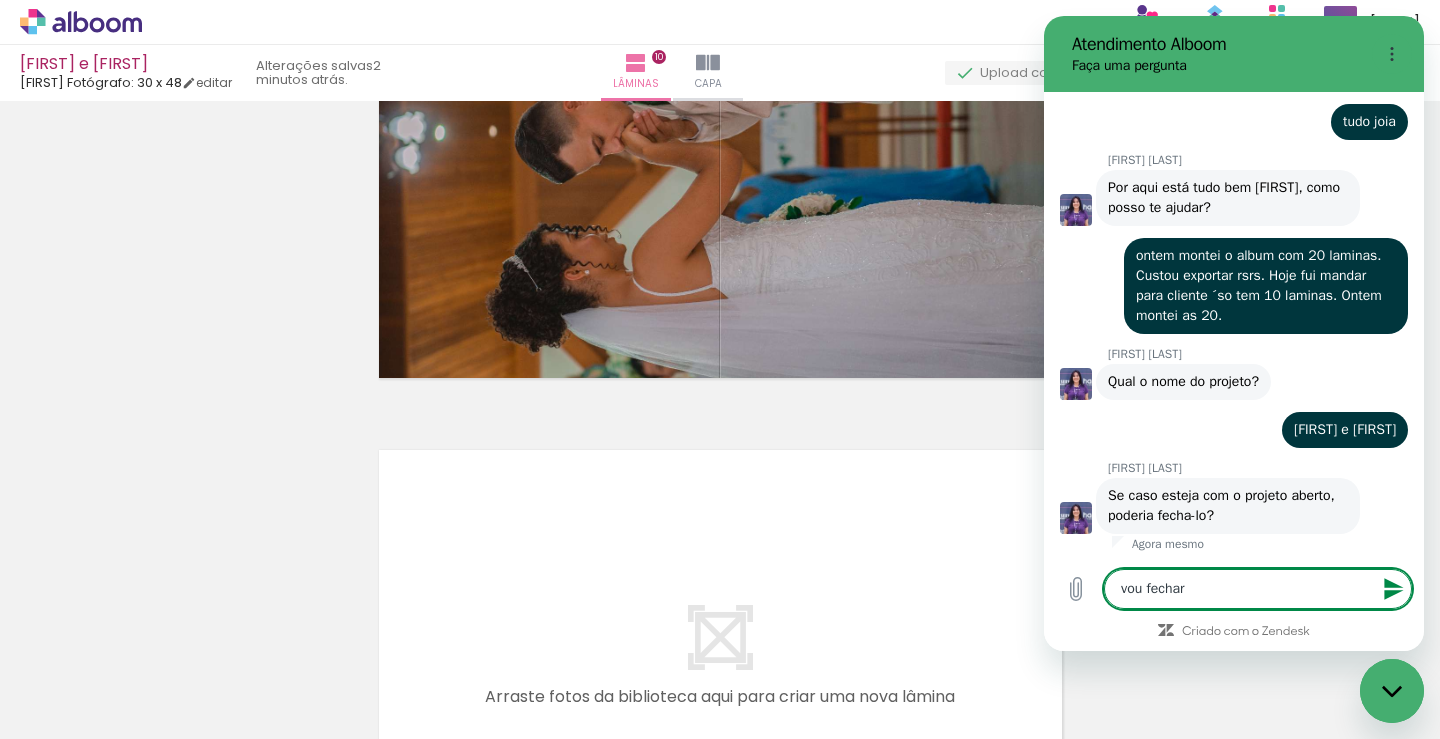 type 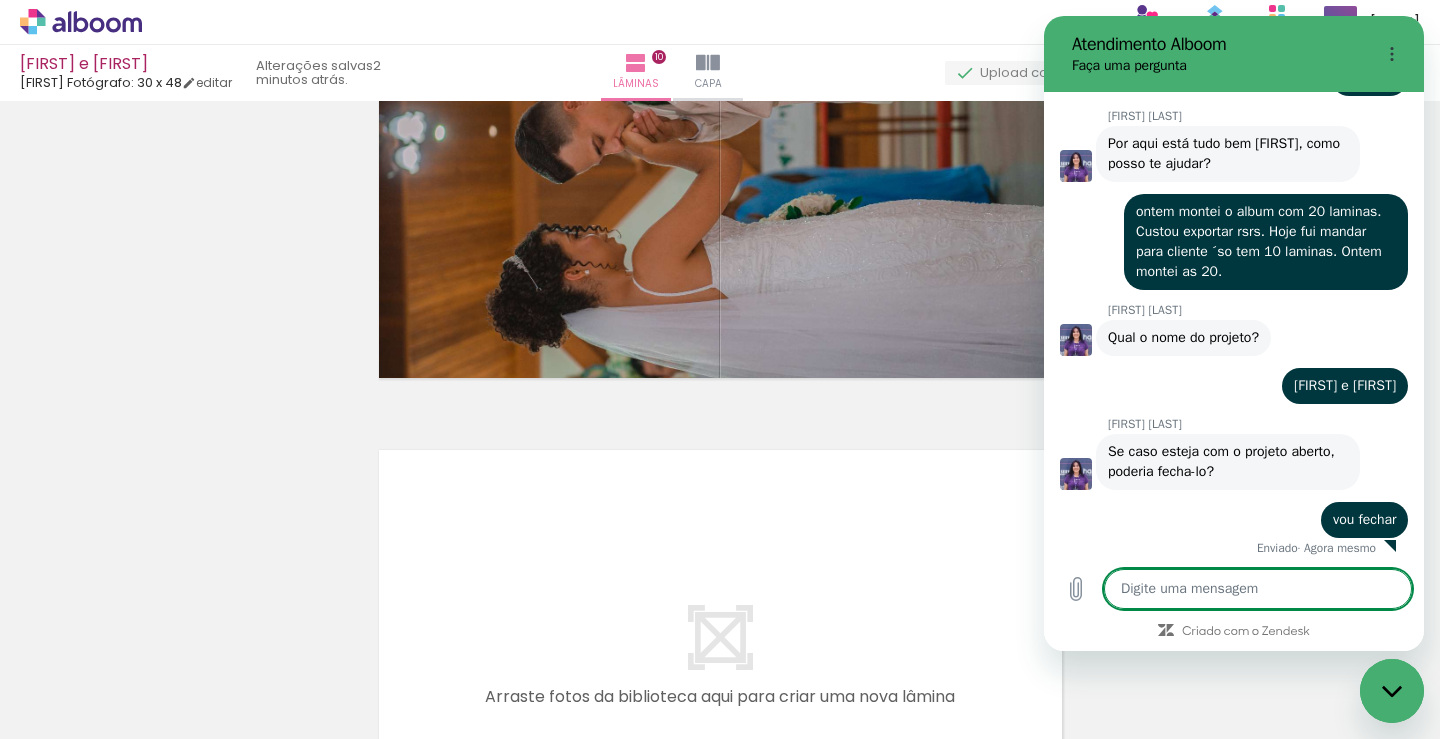 scroll, scrollTop: 1248, scrollLeft: 0, axis: vertical 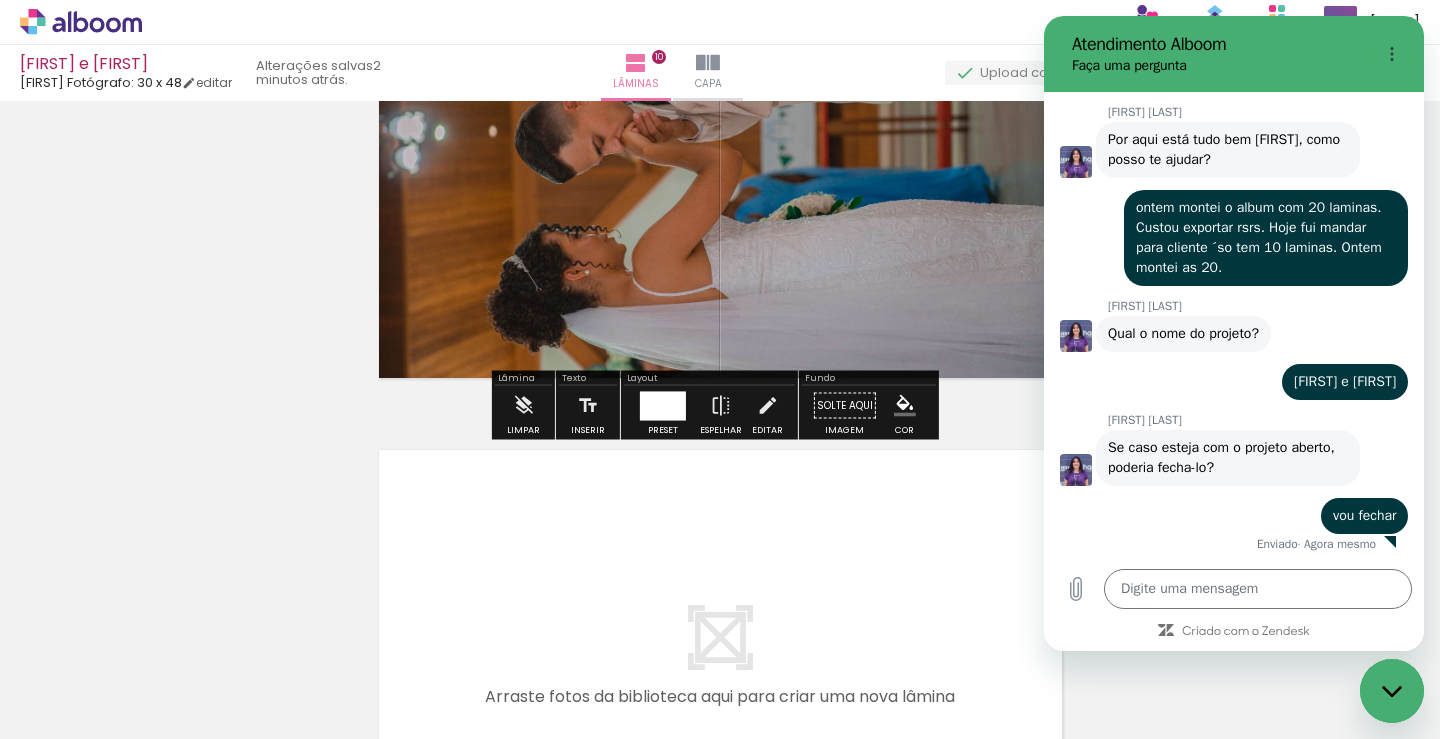 drag, startPoint x: 1291, startPoint y: 40, endPoint x: 1304, endPoint y: 100, distance: 61.39218 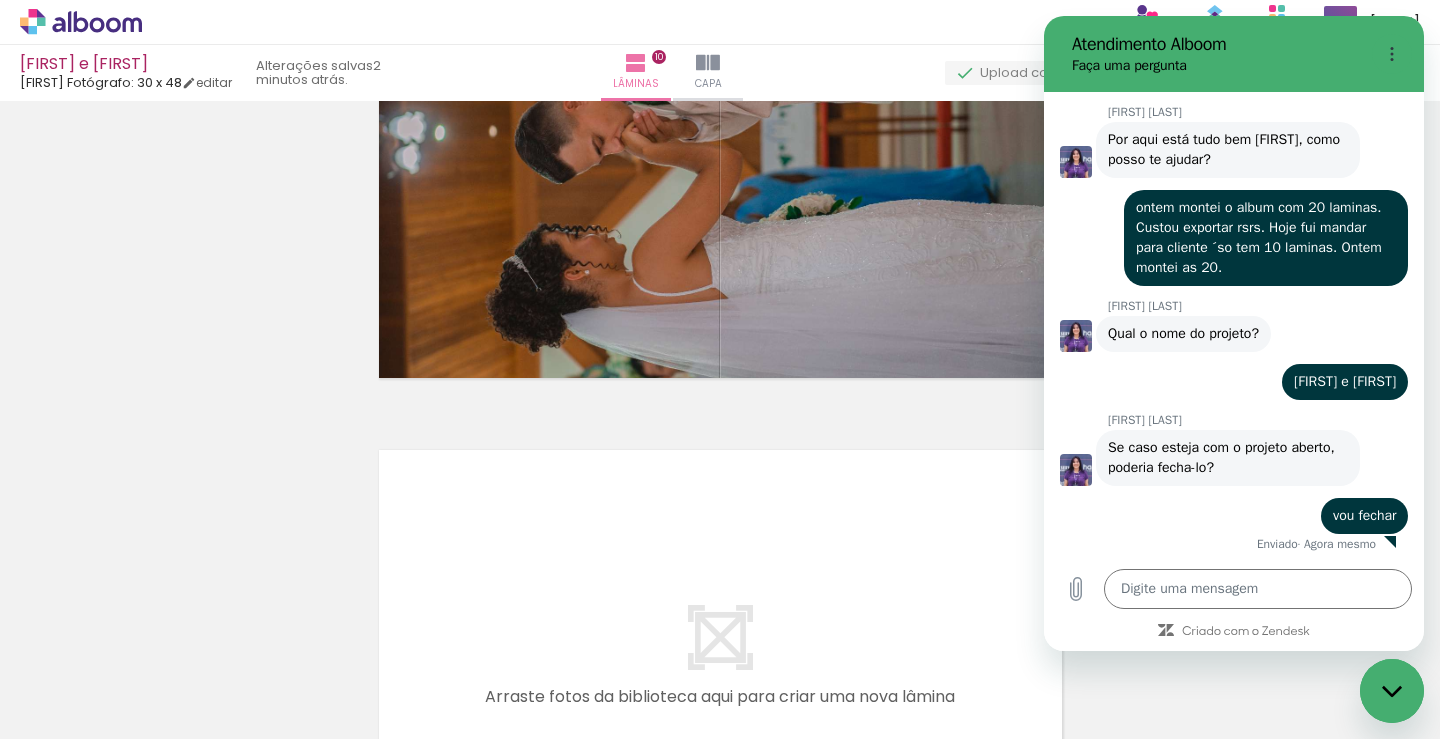 click on "Atendimento Alboom" at bounding box center (1218, 44) 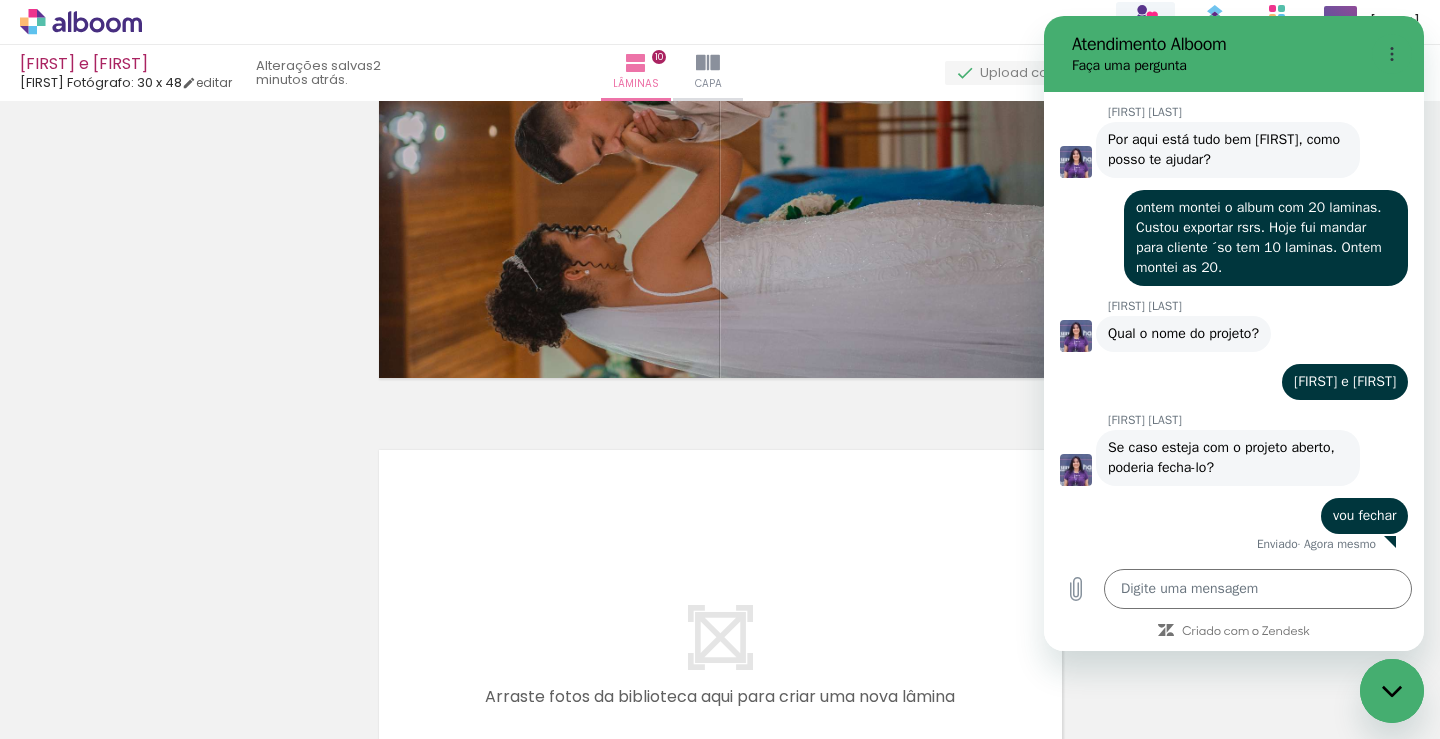 click 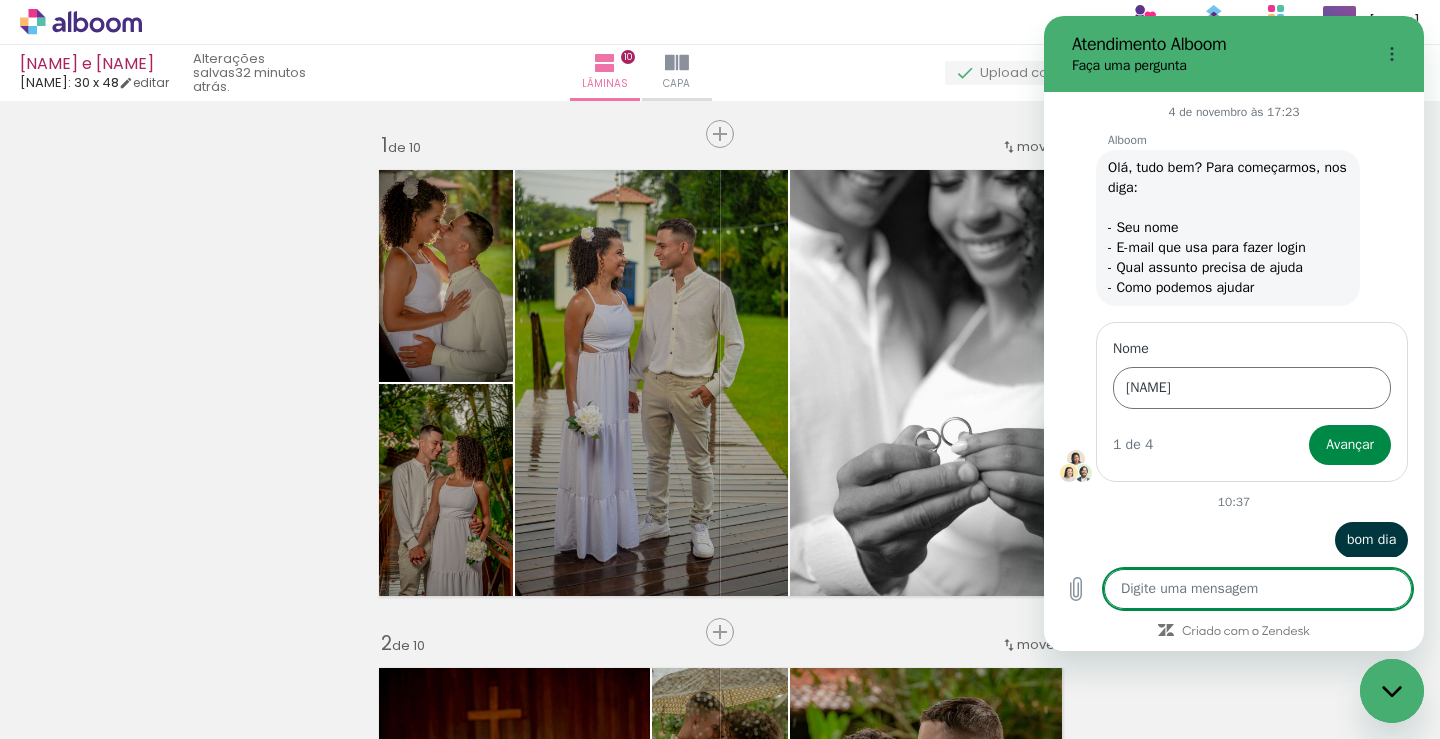 scroll, scrollTop: 0, scrollLeft: 0, axis: both 